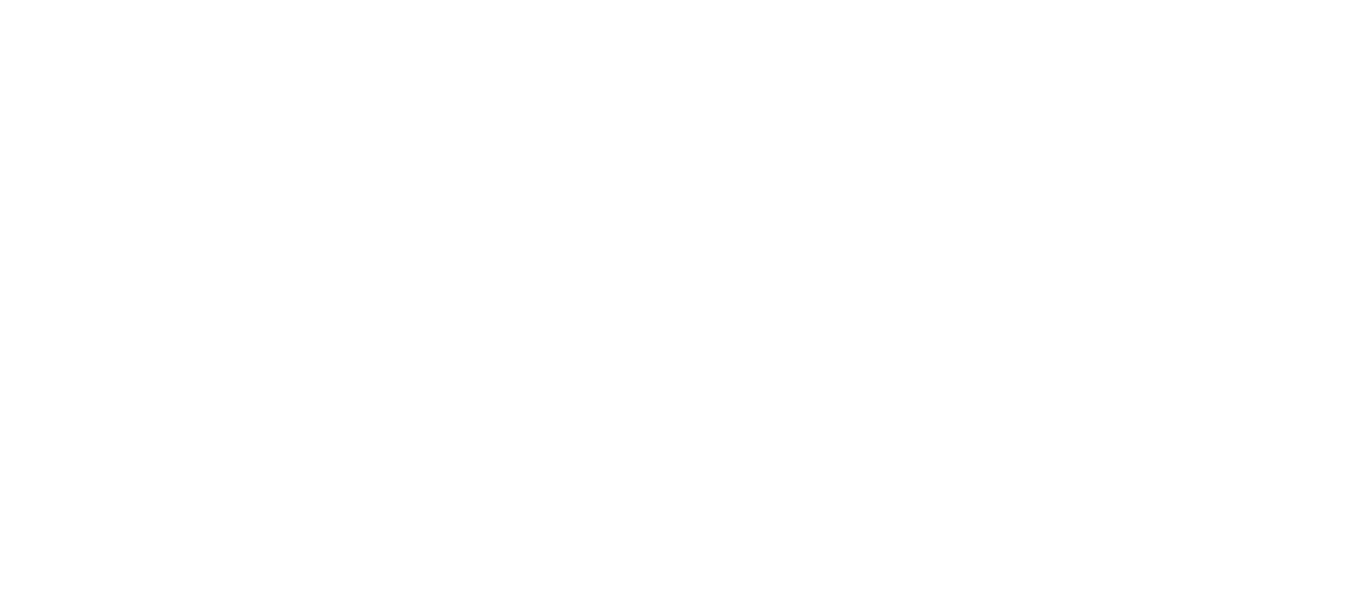 scroll, scrollTop: 0, scrollLeft: 0, axis: both 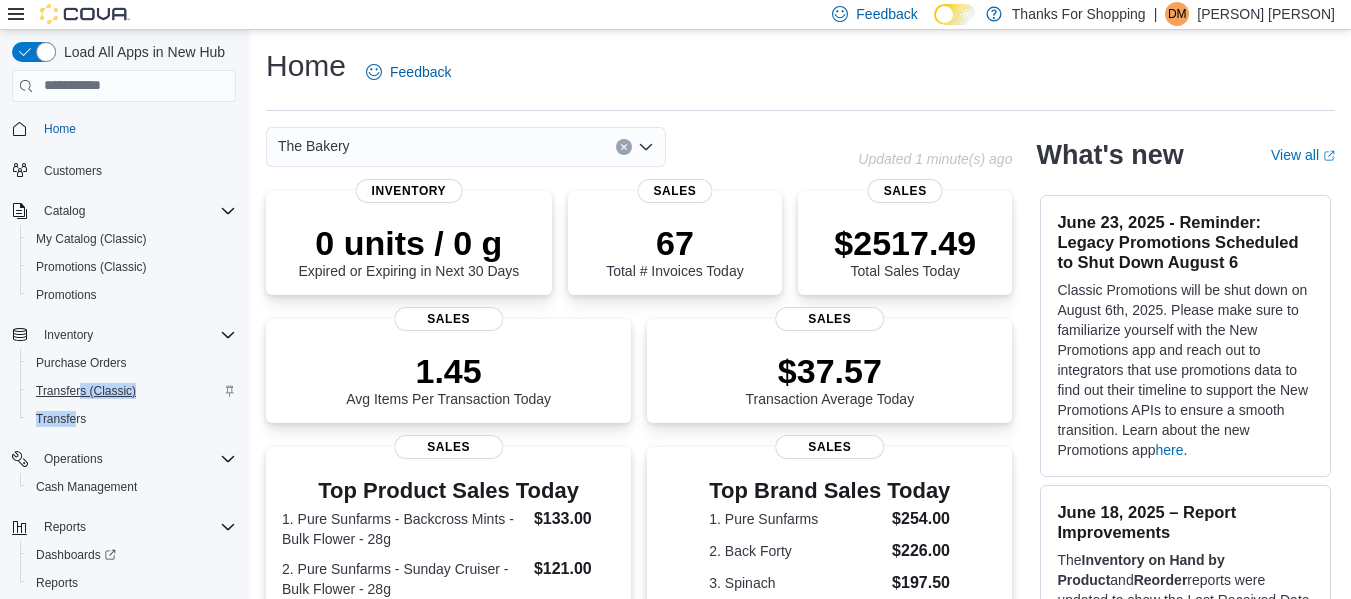 drag, startPoint x: 76, startPoint y: 434, endPoint x: 81, endPoint y: 385, distance: 49.25444 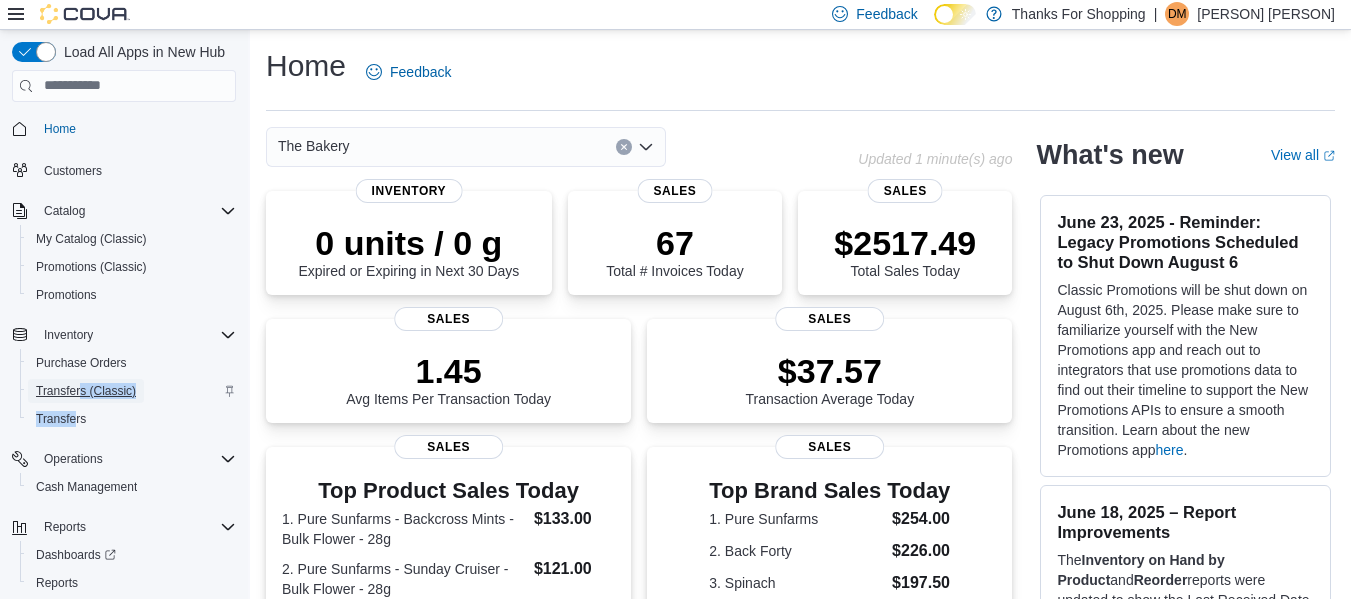 click on "Transfers (Classic)" at bounding box center [86, 391] 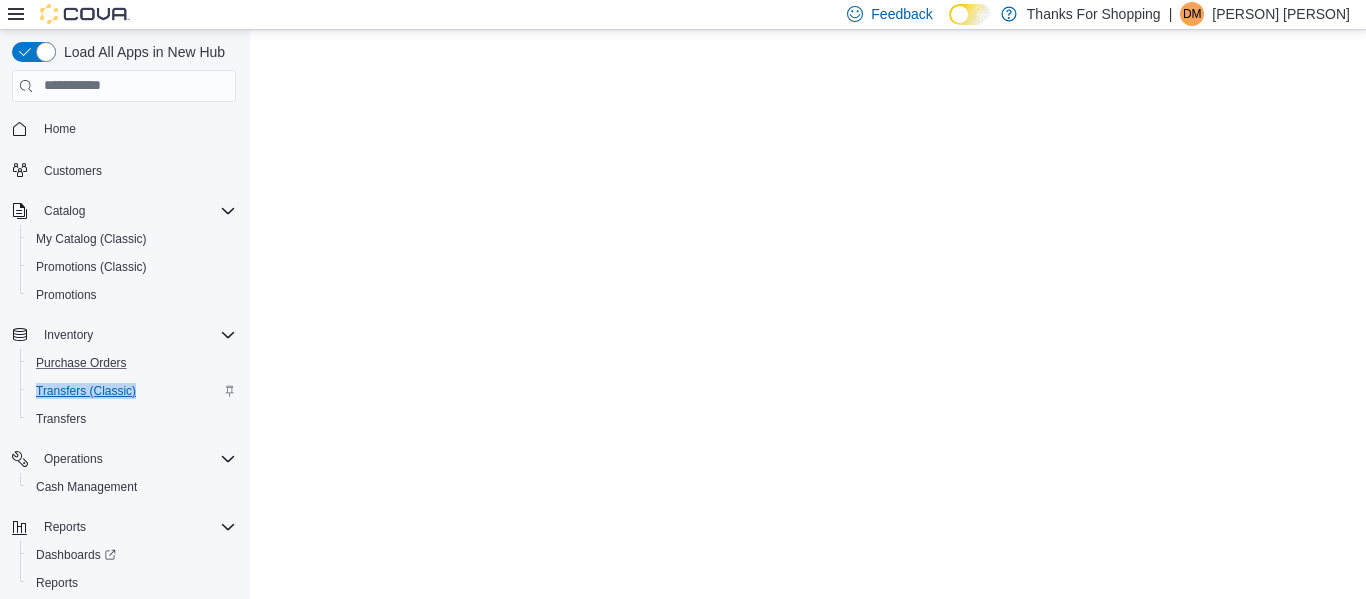 scroll, scrollTop: 0, scrollLeft: 0, axis: both 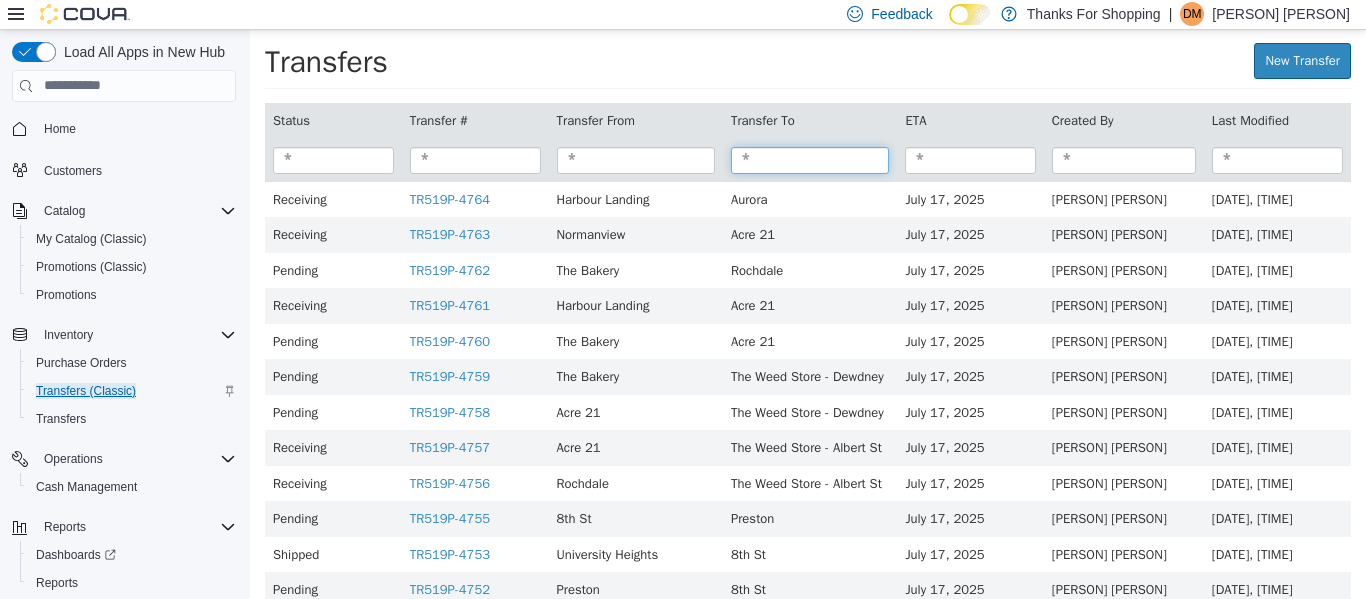click at bounding box center (810, 159) 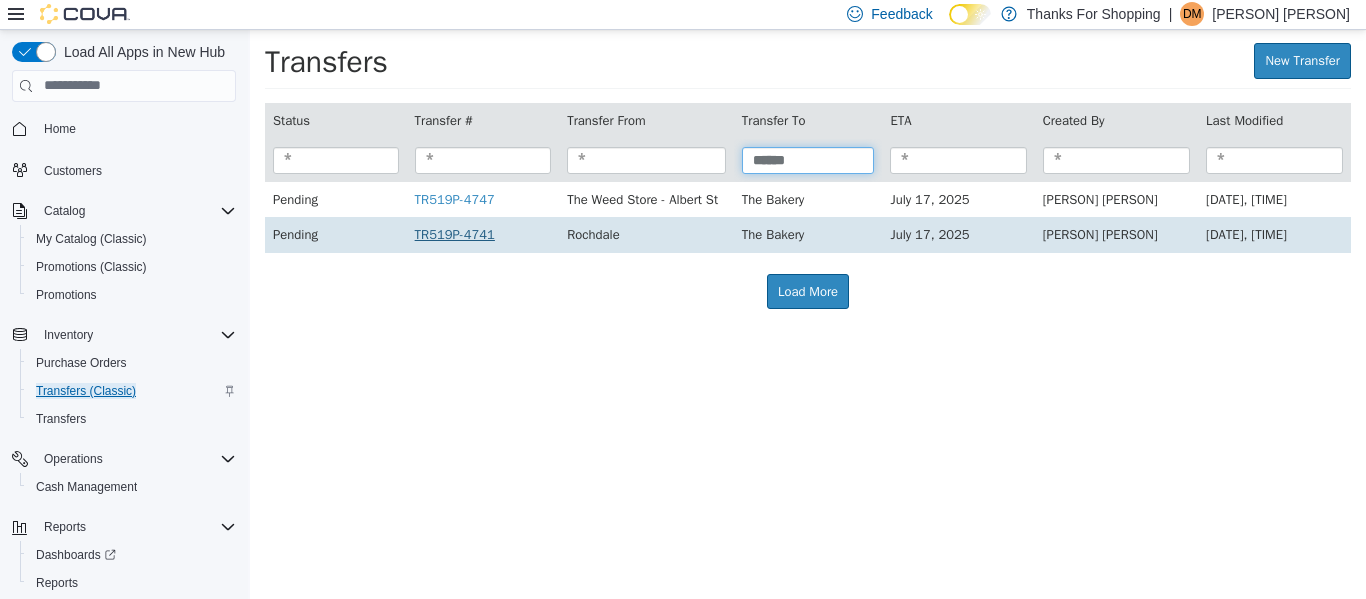 type on "******" 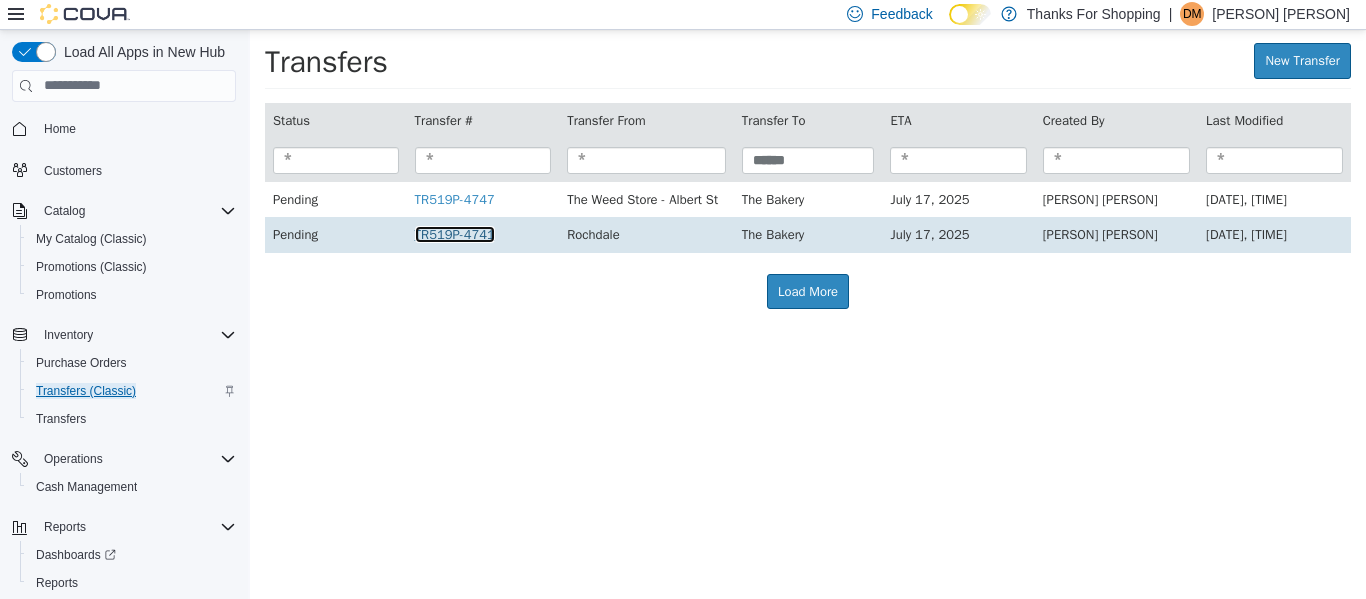 click on "TR519P-4741" at bounding box center [455, 233] 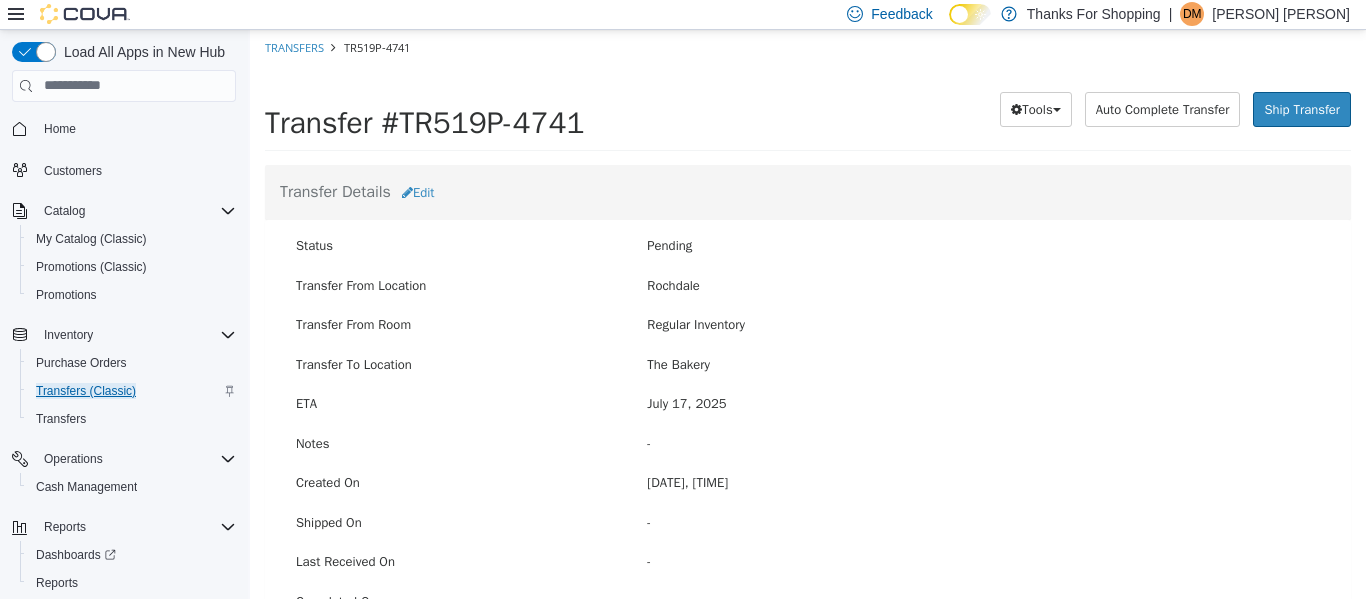 scroll, scrollTop: 414, scrollLeft: 0, axis: vertical 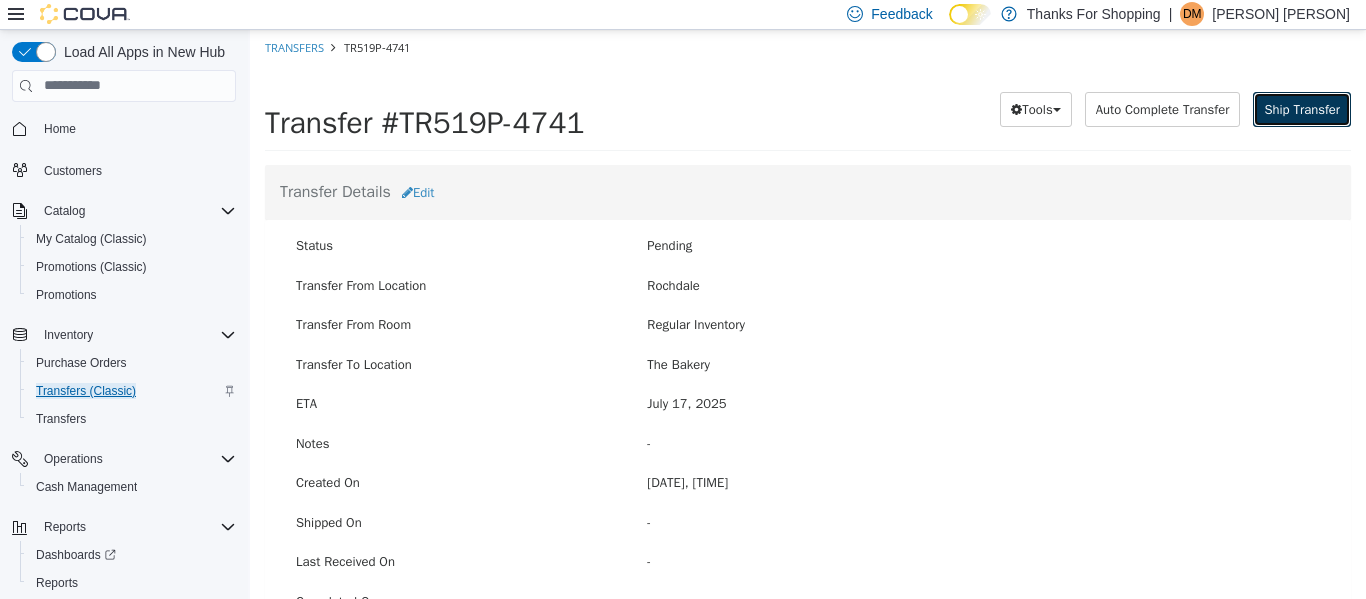 click on "Ship Transfer" at bounding box center (1302, 108) 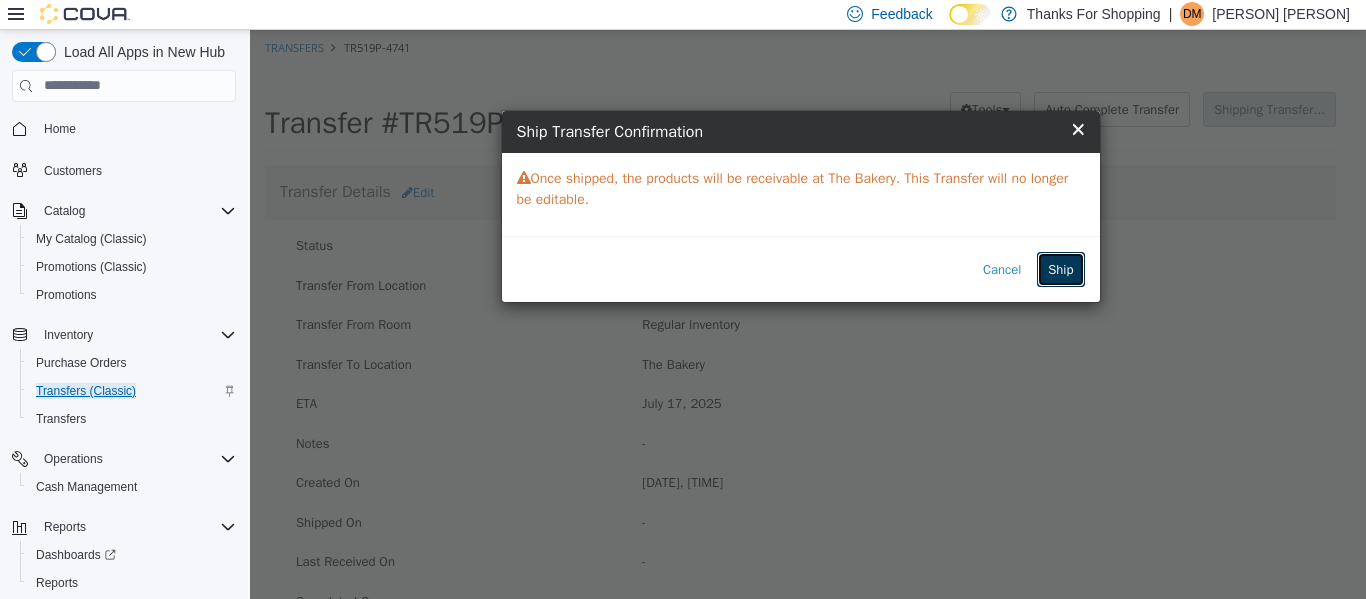 click on "Ship" at bounding box center (1060, 269) 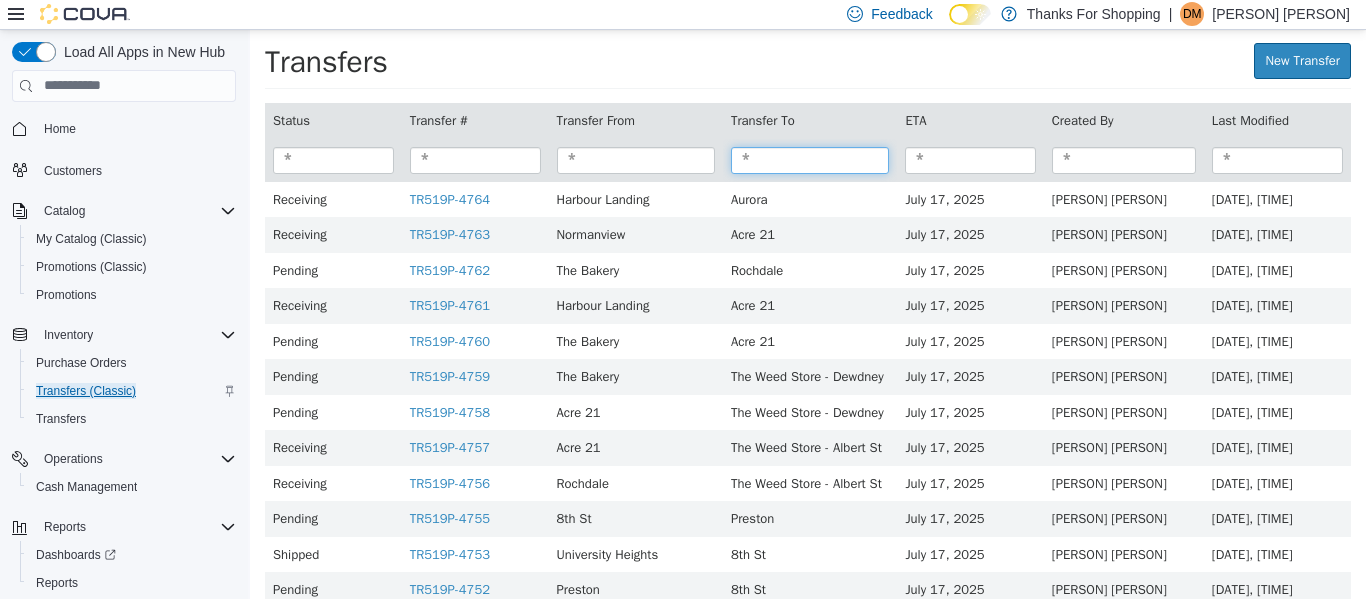 click at bounding box center [810, 159] 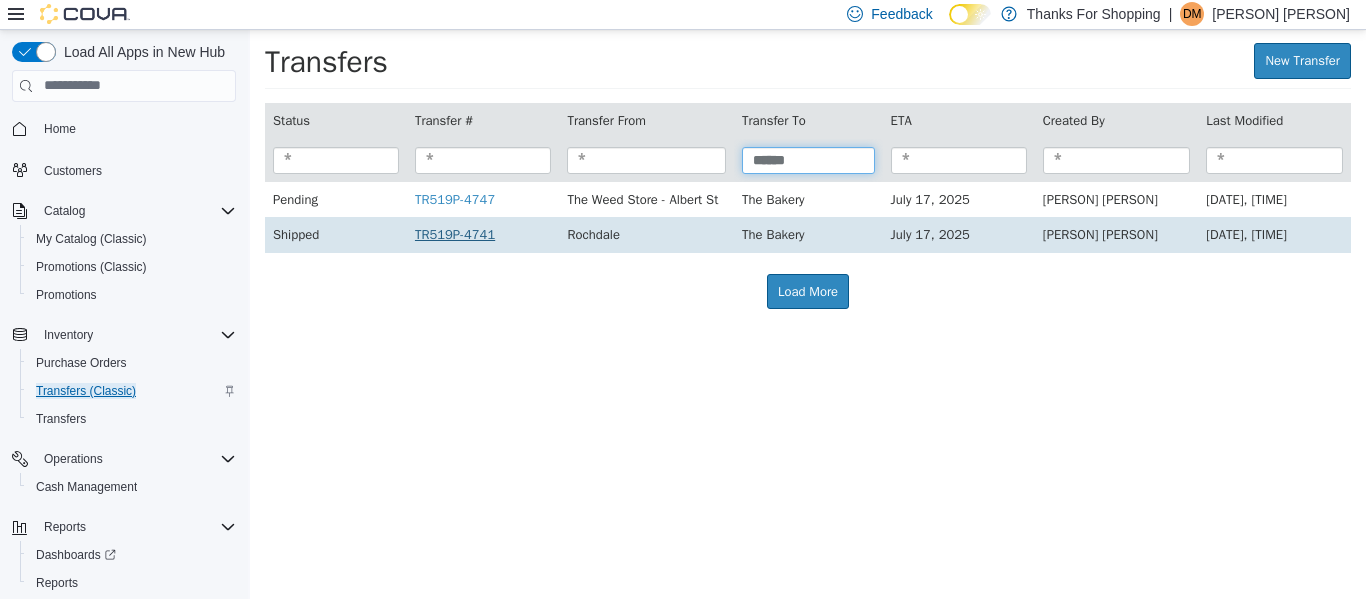 type on "******" 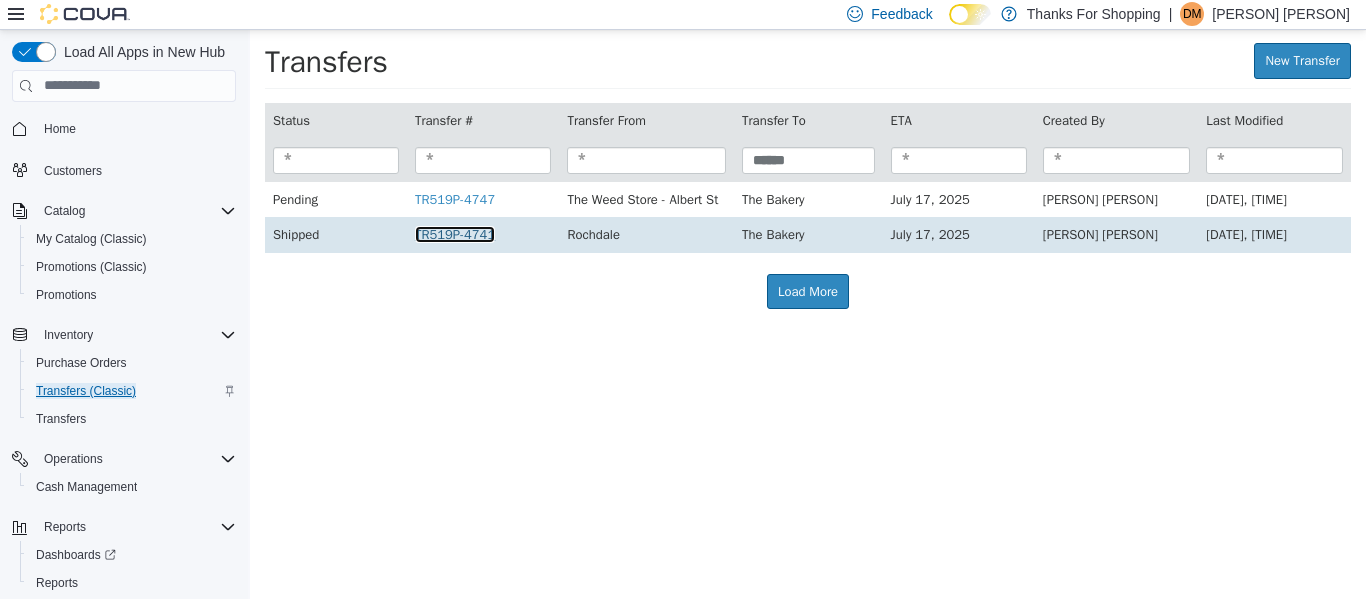 click on "TR519P-4741" at bounding box center [455, 233] 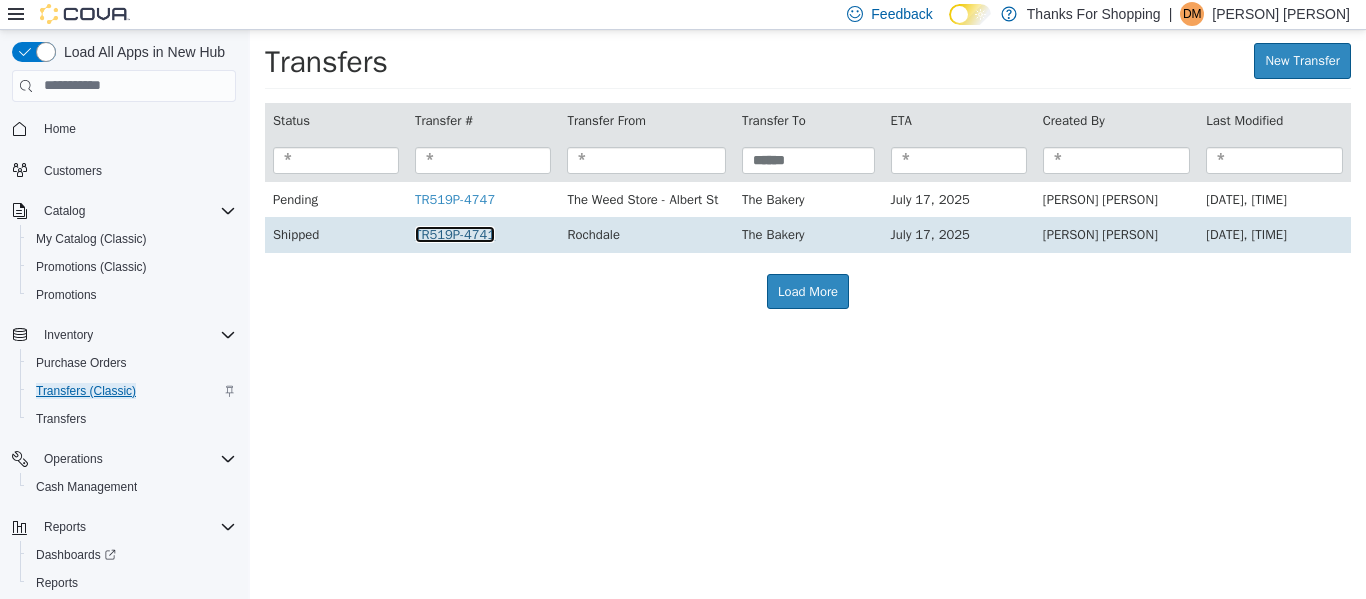 click on "TR519P-4741" at bounding box center [455, 233] 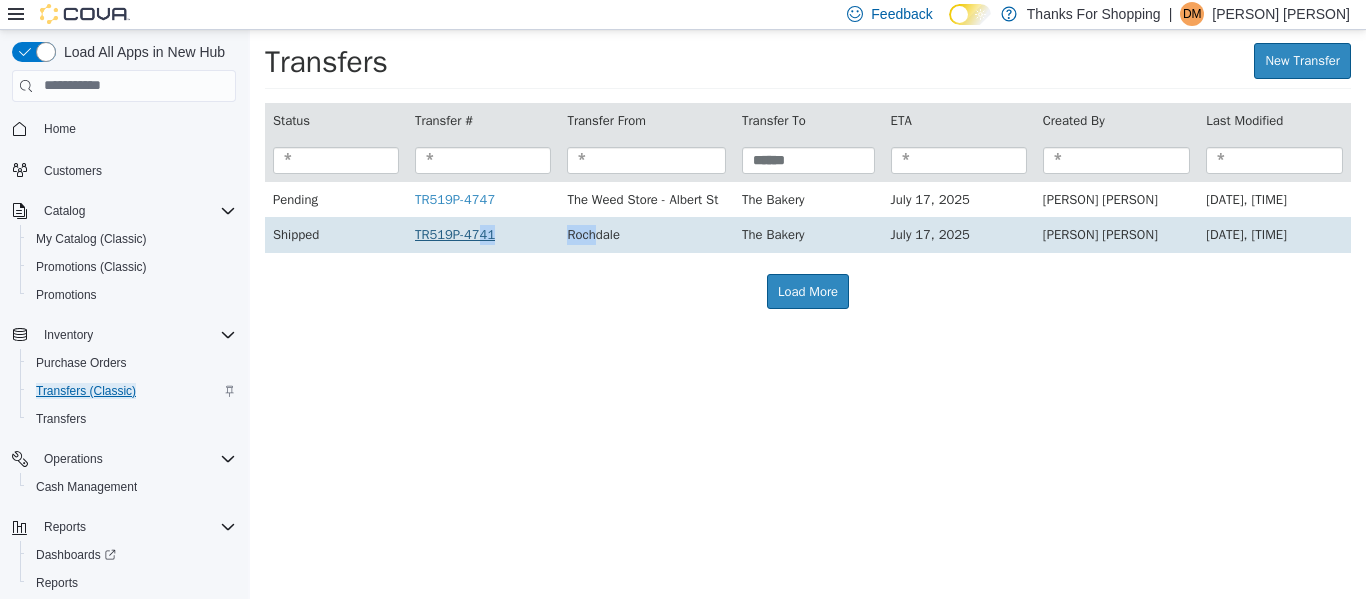 drag, startPoint x: 582, startPoint y: 243, endPoint x: 472, endPoint y: 238, distance: 110.11358 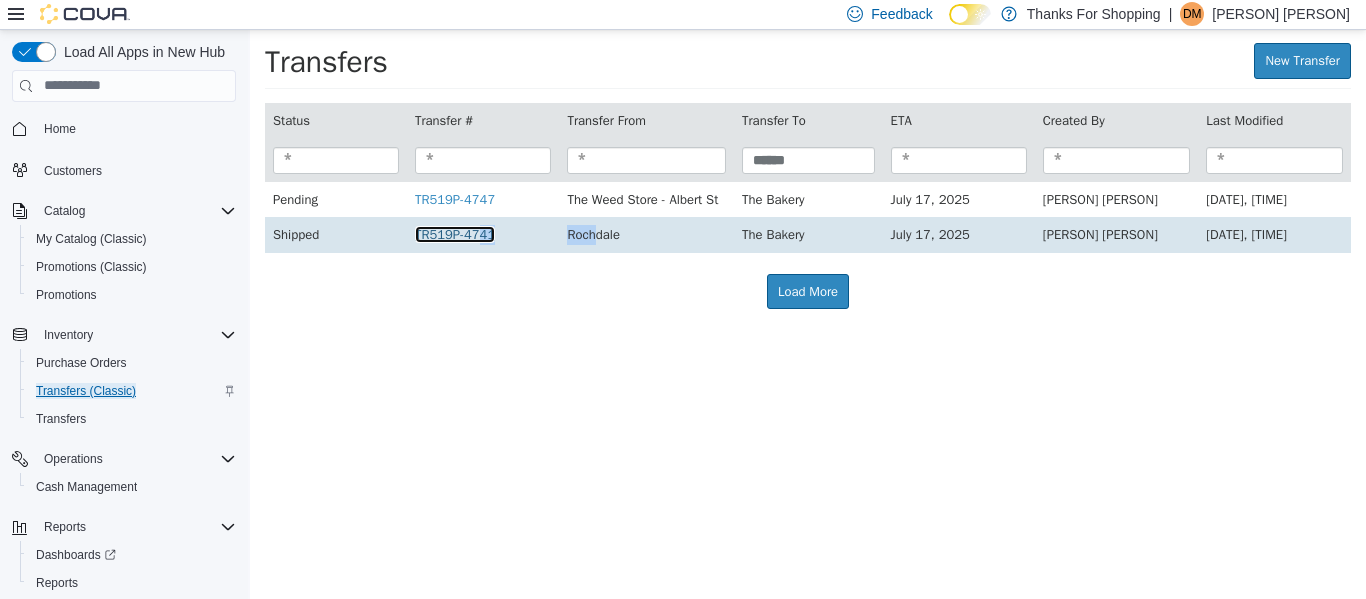 click on "TR519P-4741" at bounding box center (455, 233) 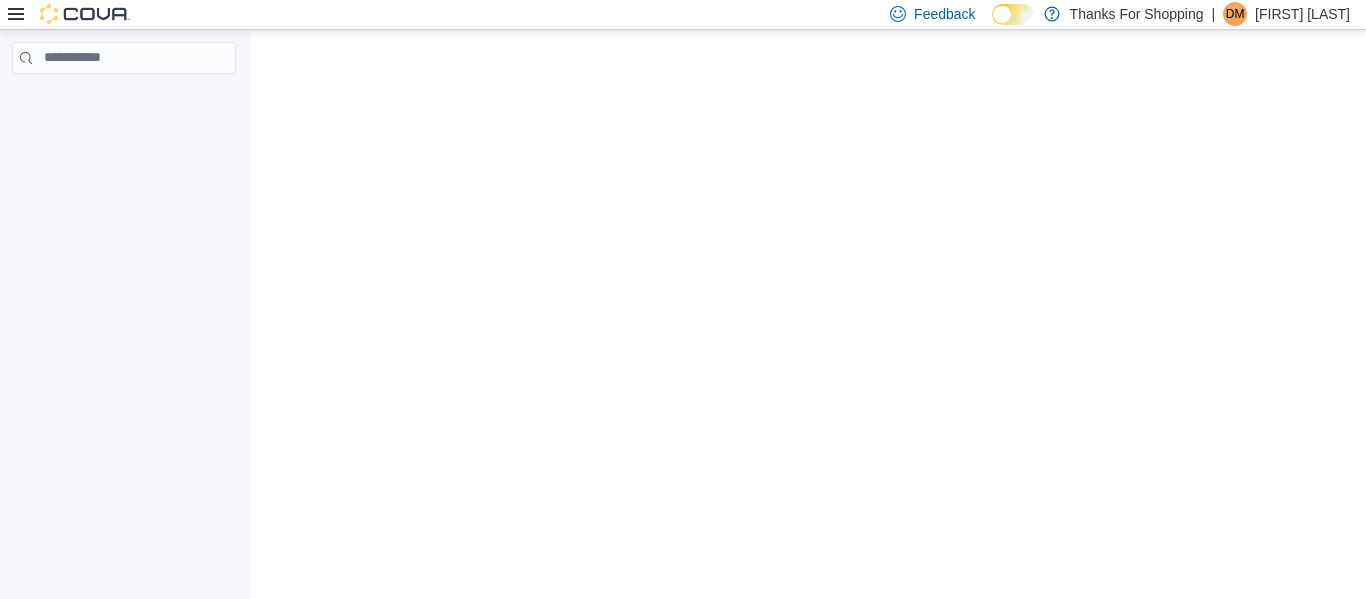 scroll, scrollTop: 0, scrollLeft: 0, axis: both 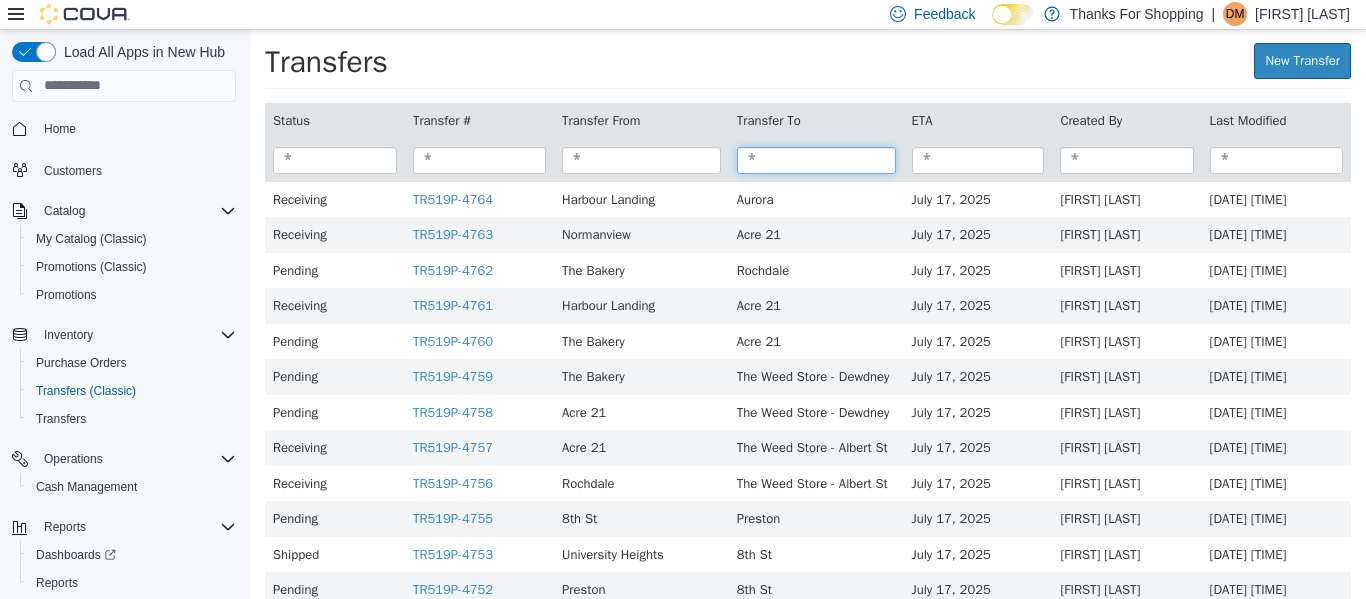 click at bounding box center (816, 159) 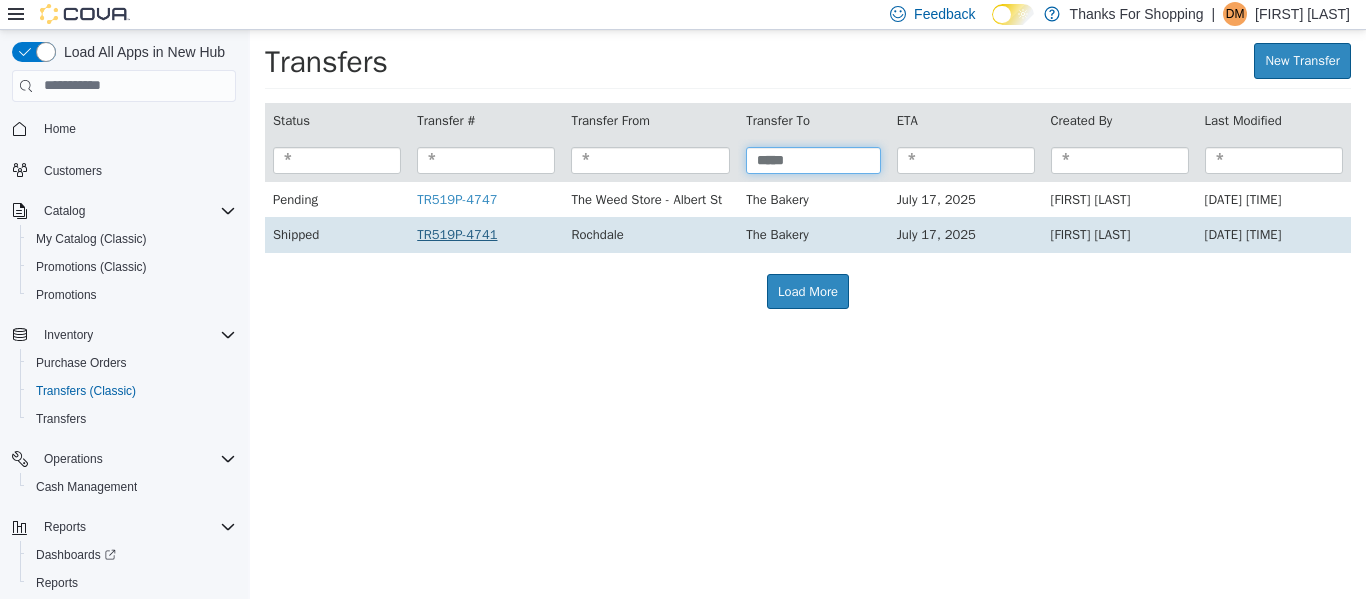 type on "*****" 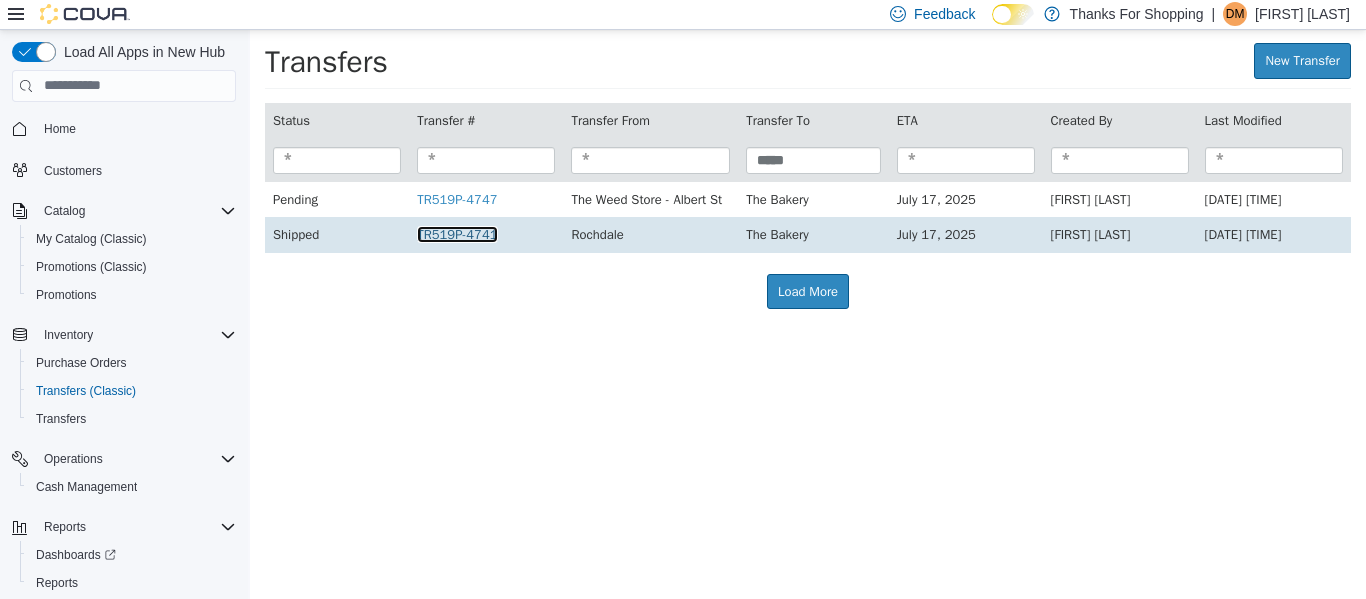 click on "TR519P-4741" at bounding box center [457, 233] 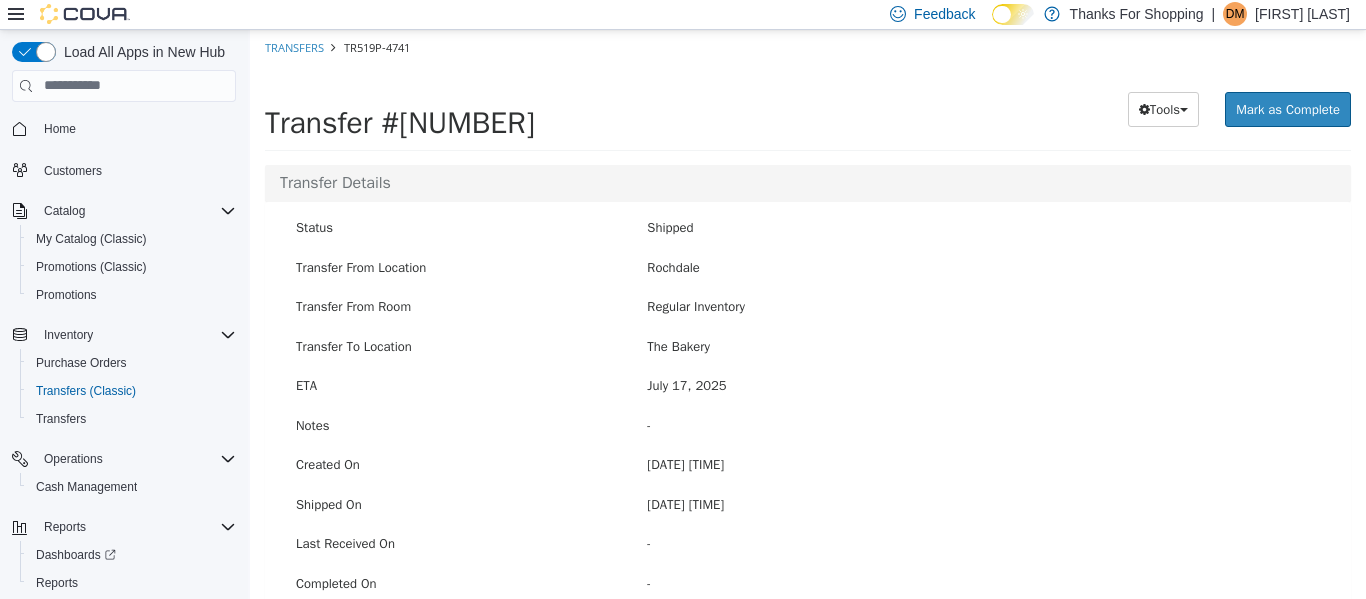 scroll, scrollTop: 307, scrollLeft: 0, axis: vertical 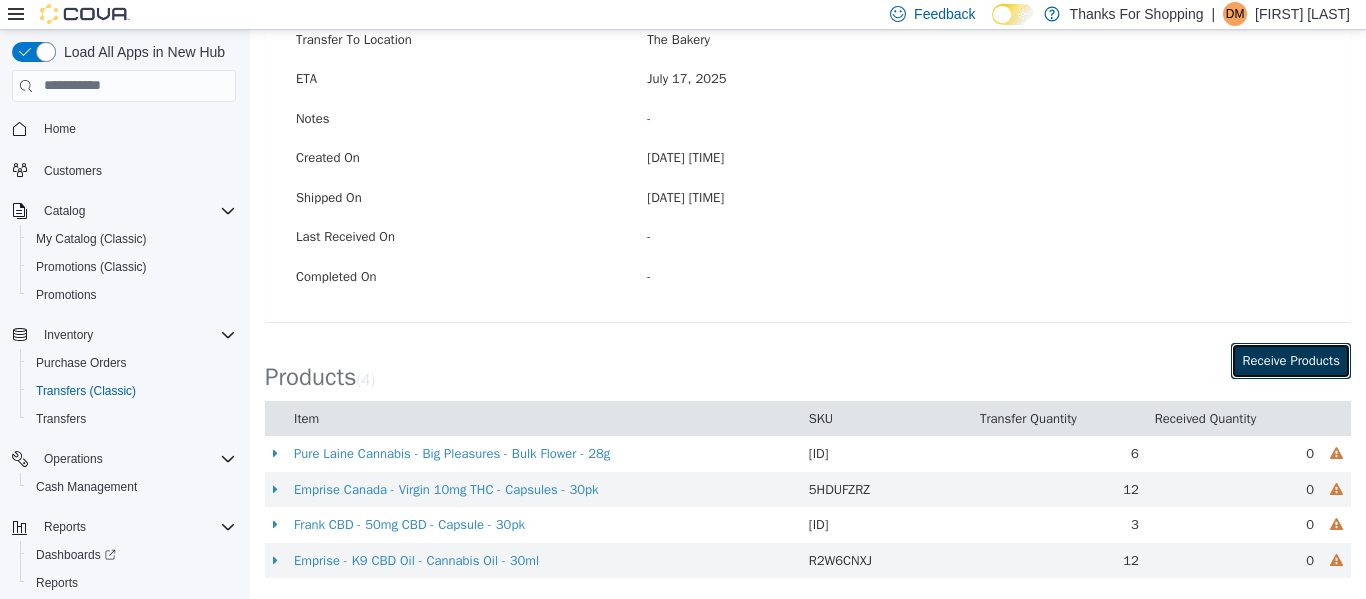 click on "Receive Products" at bounding box center [1291, 360] 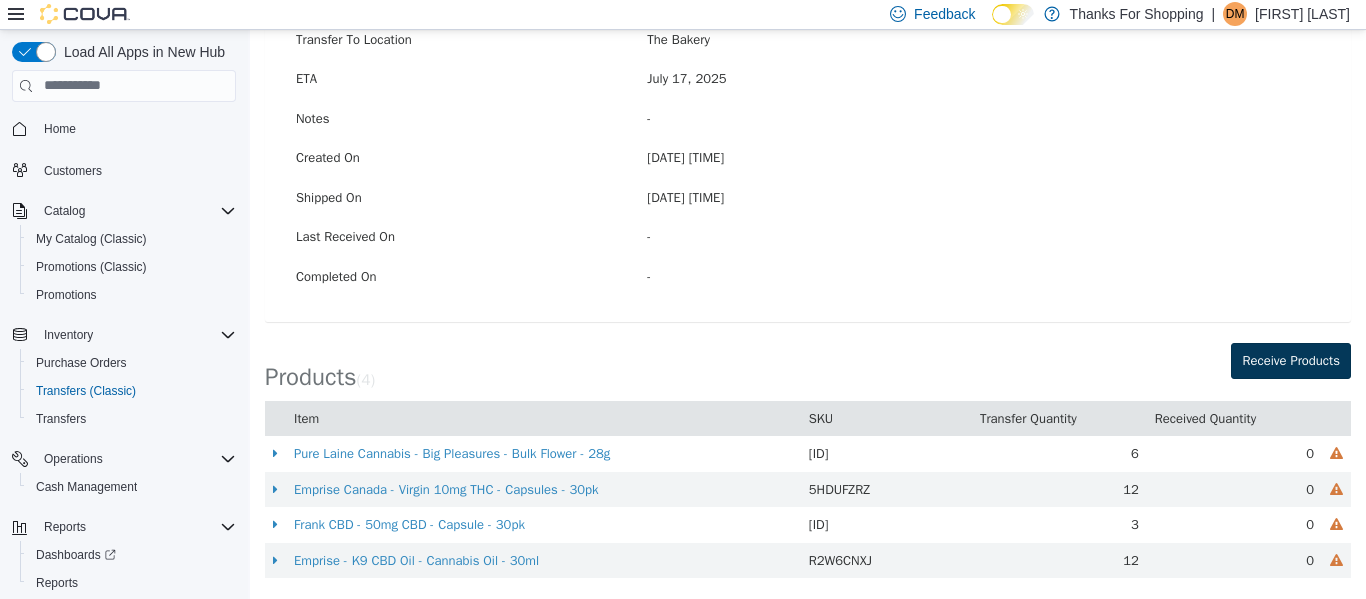 scroll, scrollTop: 0, scrollLeft: 0, axis: both 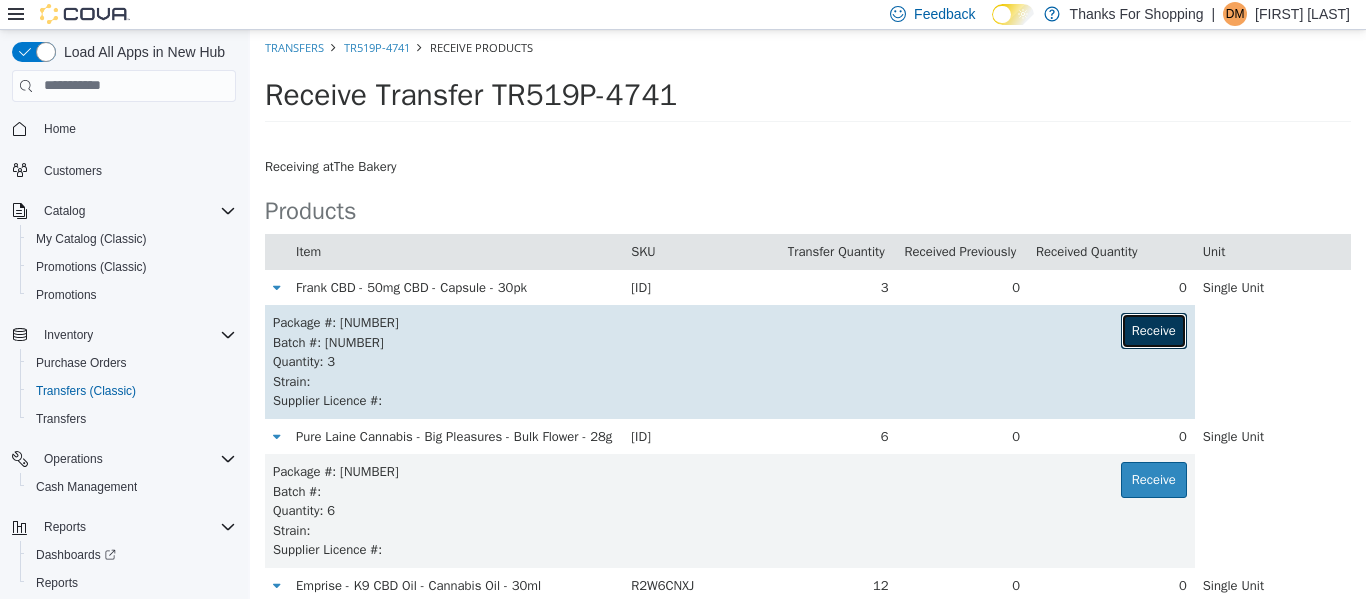 click on "Receive" at bounding box center (1154, 330) 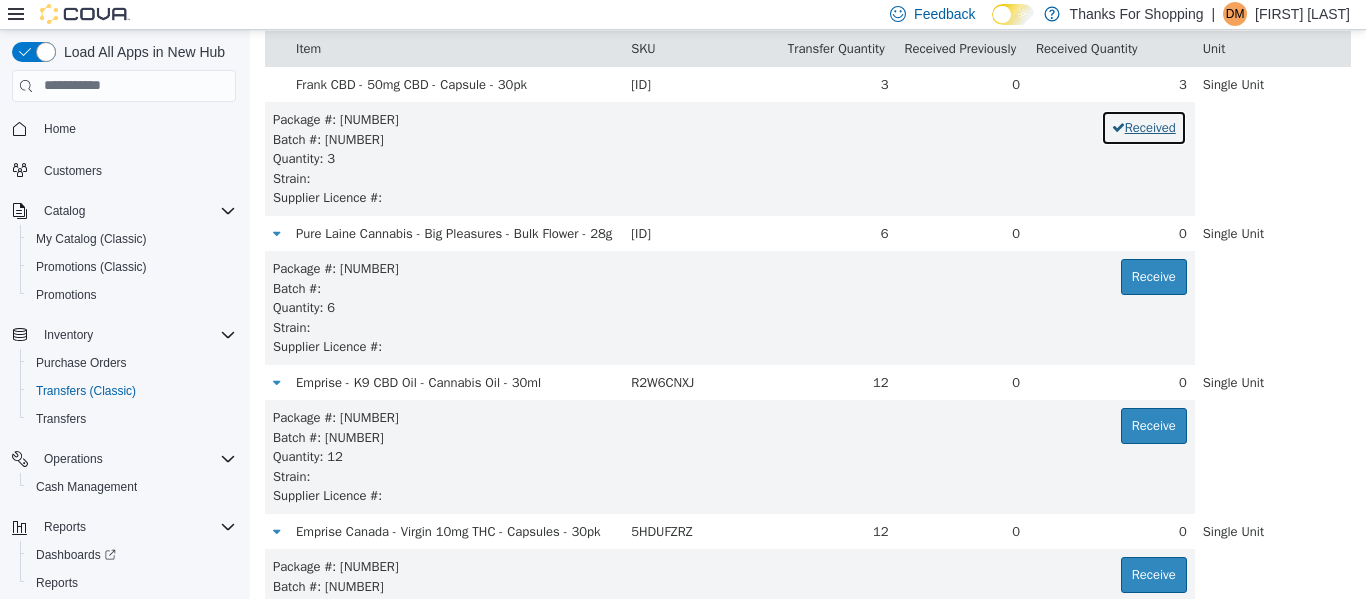scroll, scrollTop: 204, scrollLeft: 0, axis: vertical 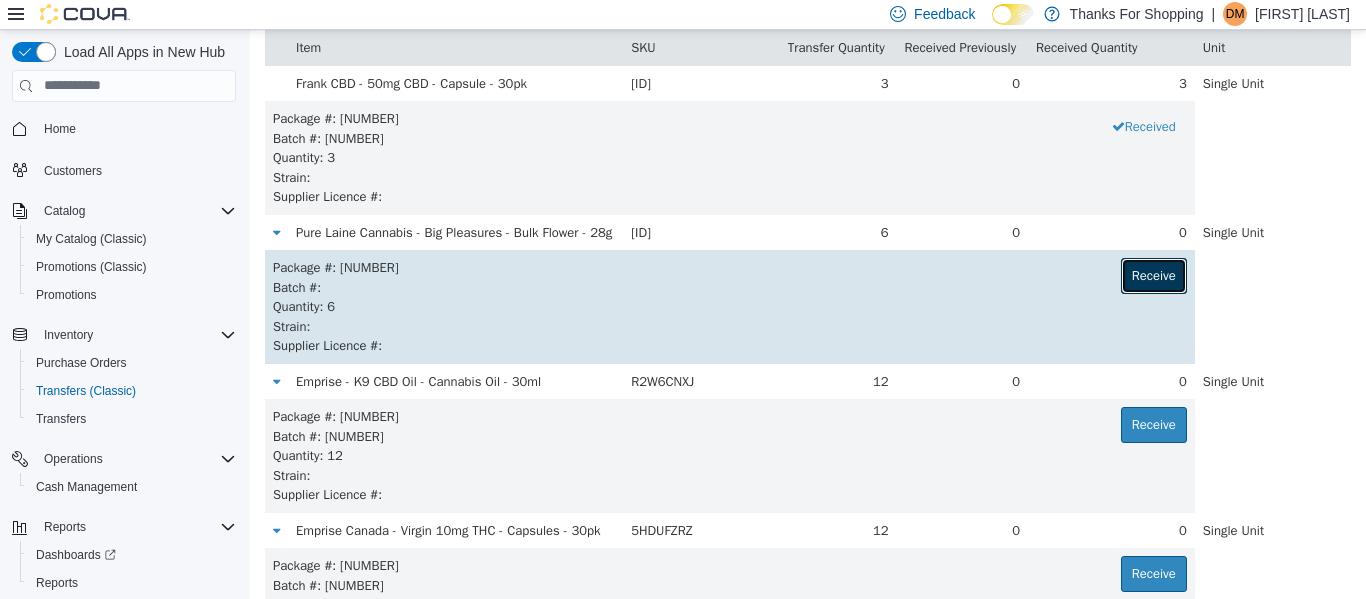 click on "Receive" at bounding box center (1154, 275) 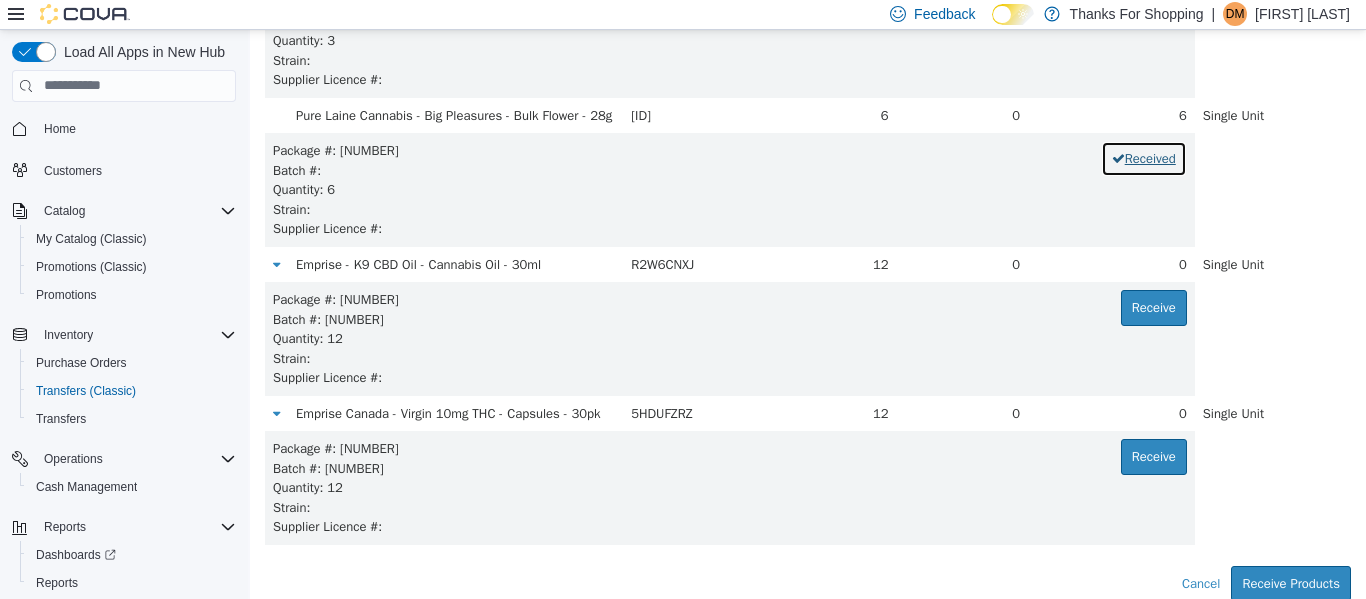 scroll, scrollTop: 323, scrollLeft: 0, axis: vertical 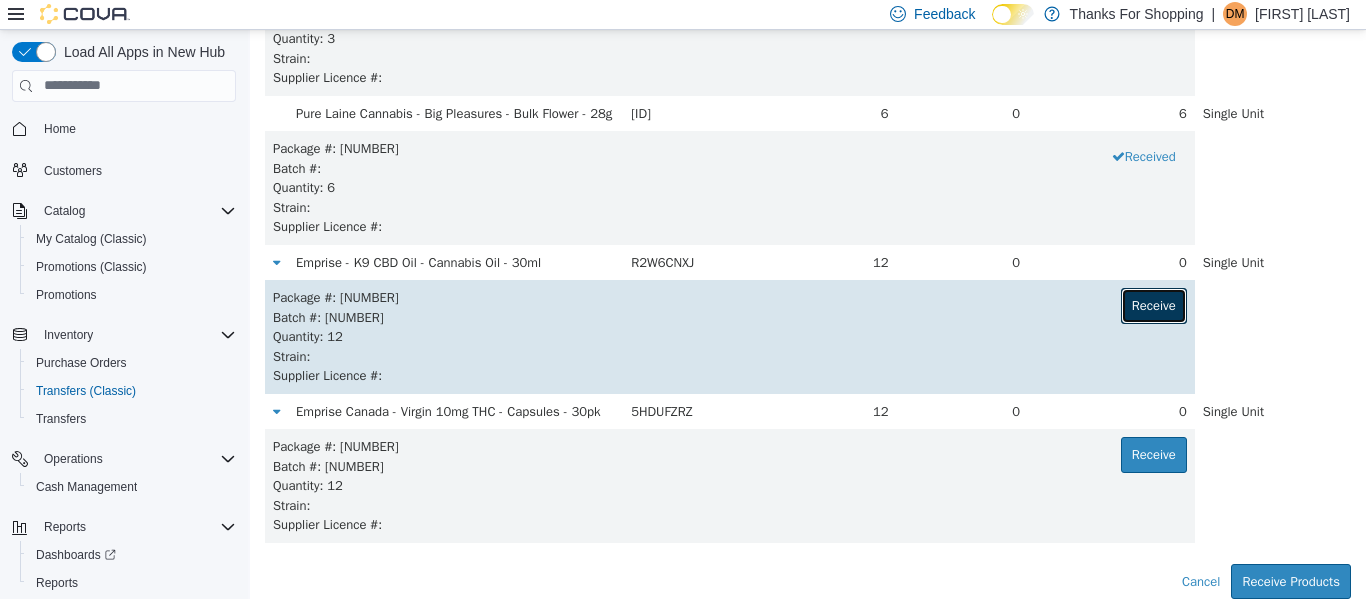 click on "Receive" at bounding box center (1154, 305) 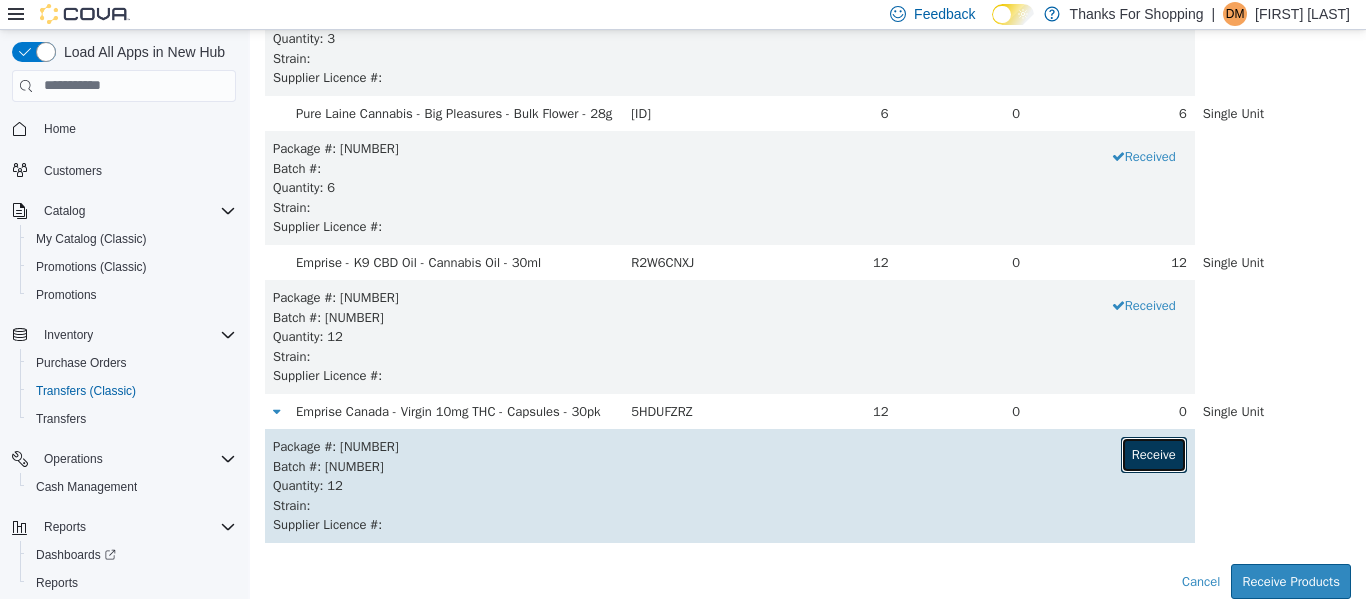 click on "Receive" at bounding box center (1154, 454) 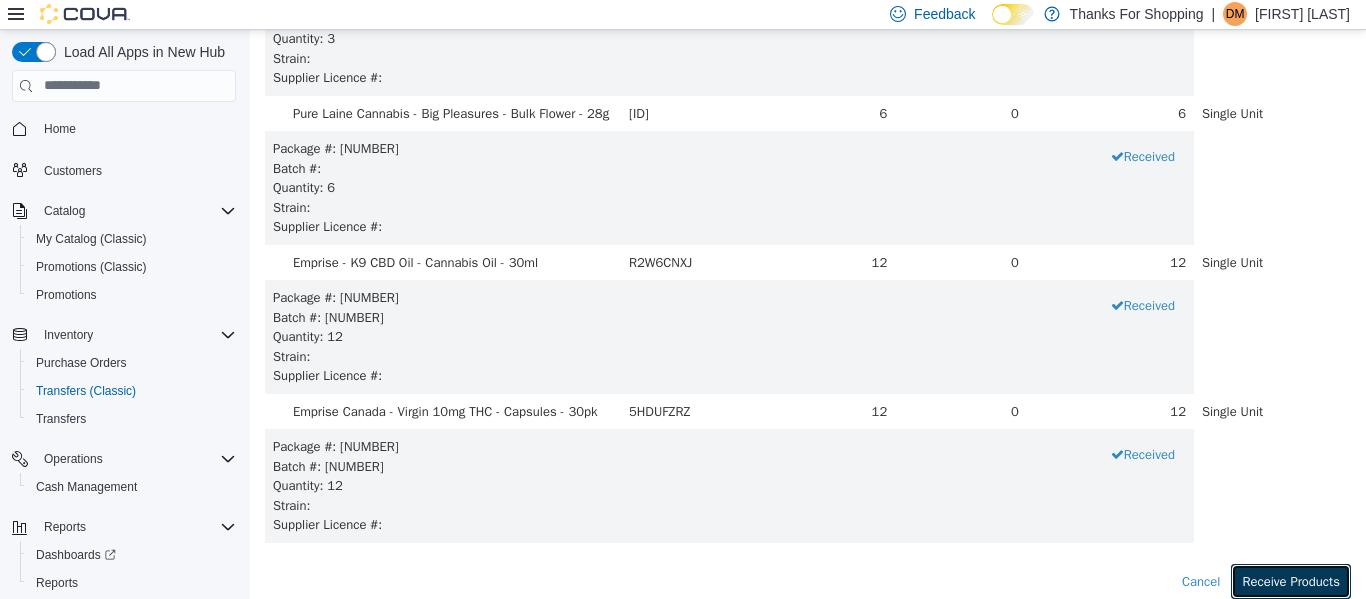 click on "Receive Products" at bounding box center (1291, 581) 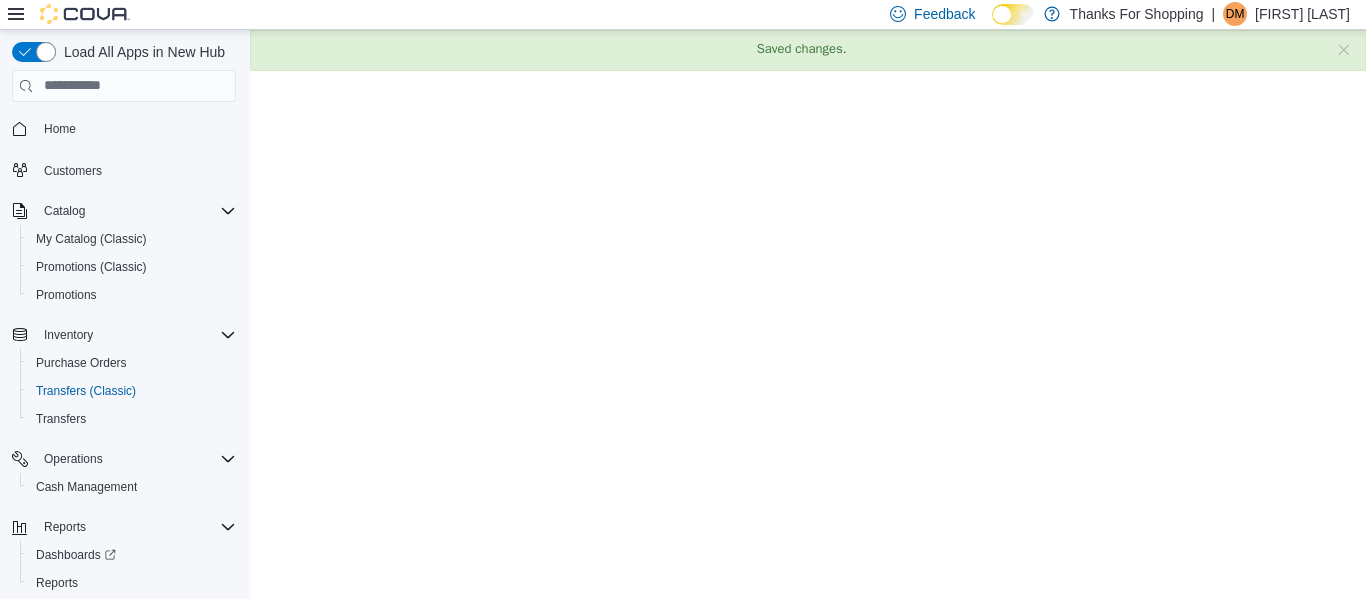 scroll, scrollTop: 0, scrollLeft: 0, axis: both 